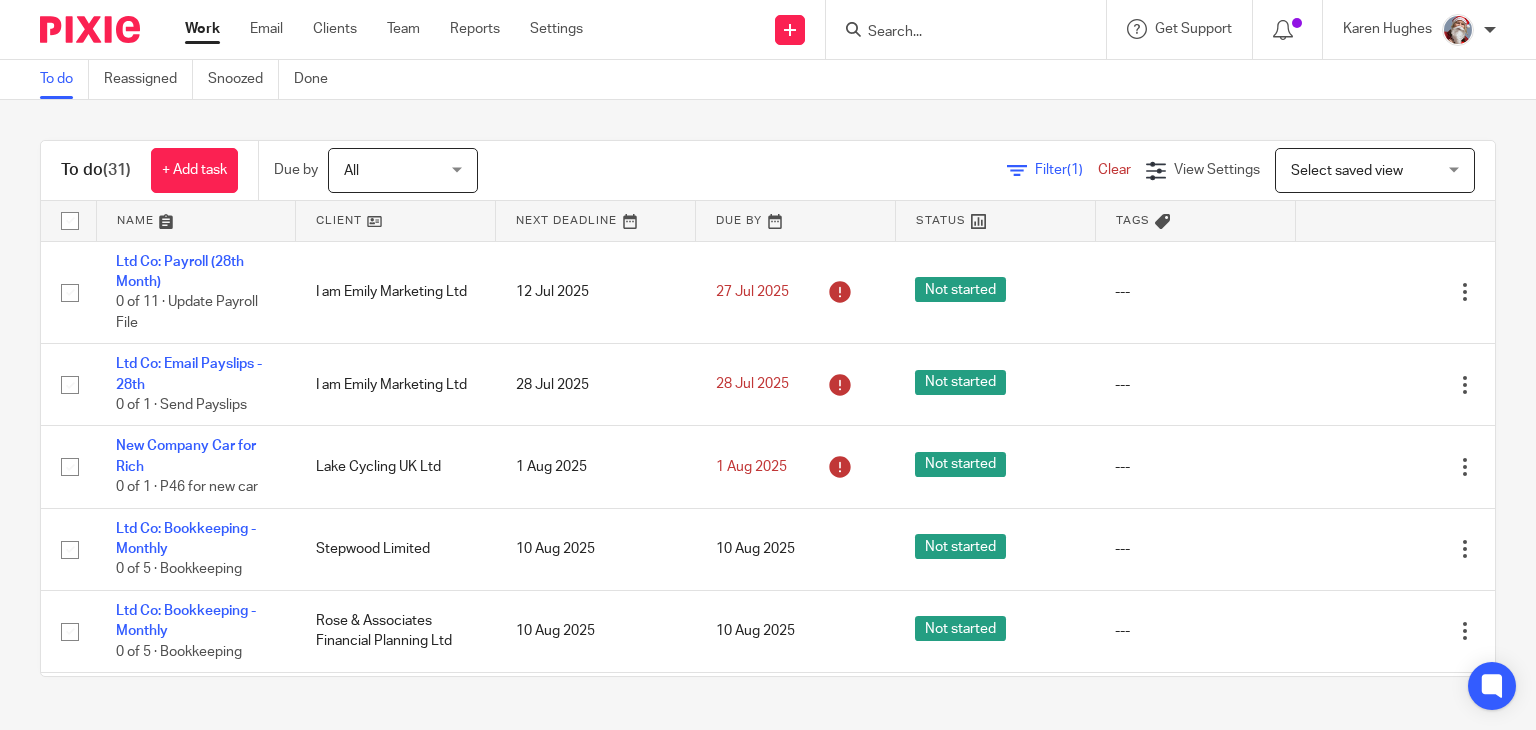 scroll, scrollTop: 0, scrollLeft: 0, axis: both 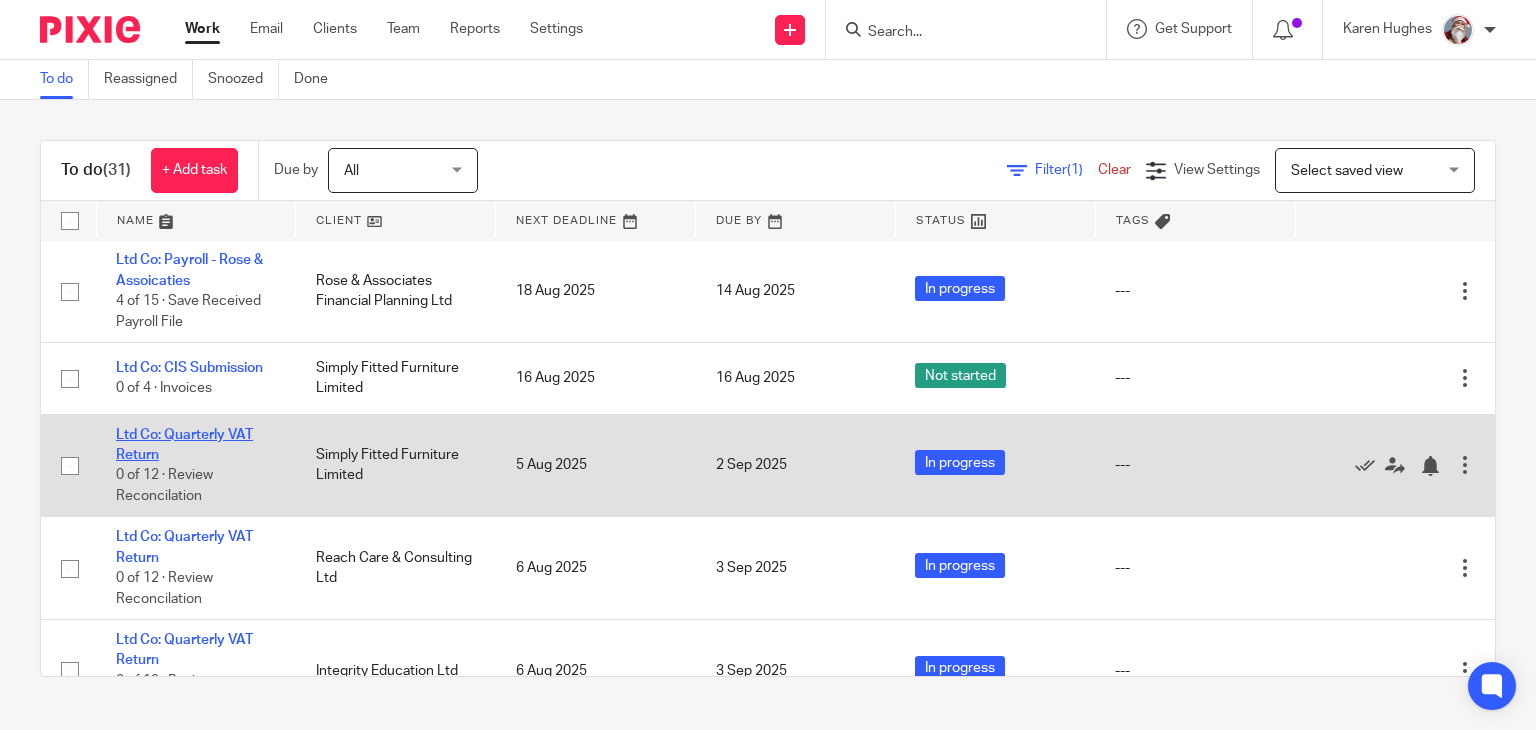 click on "Ltd Co: Quarterly VAT Return" at bounding box center [184, 445] 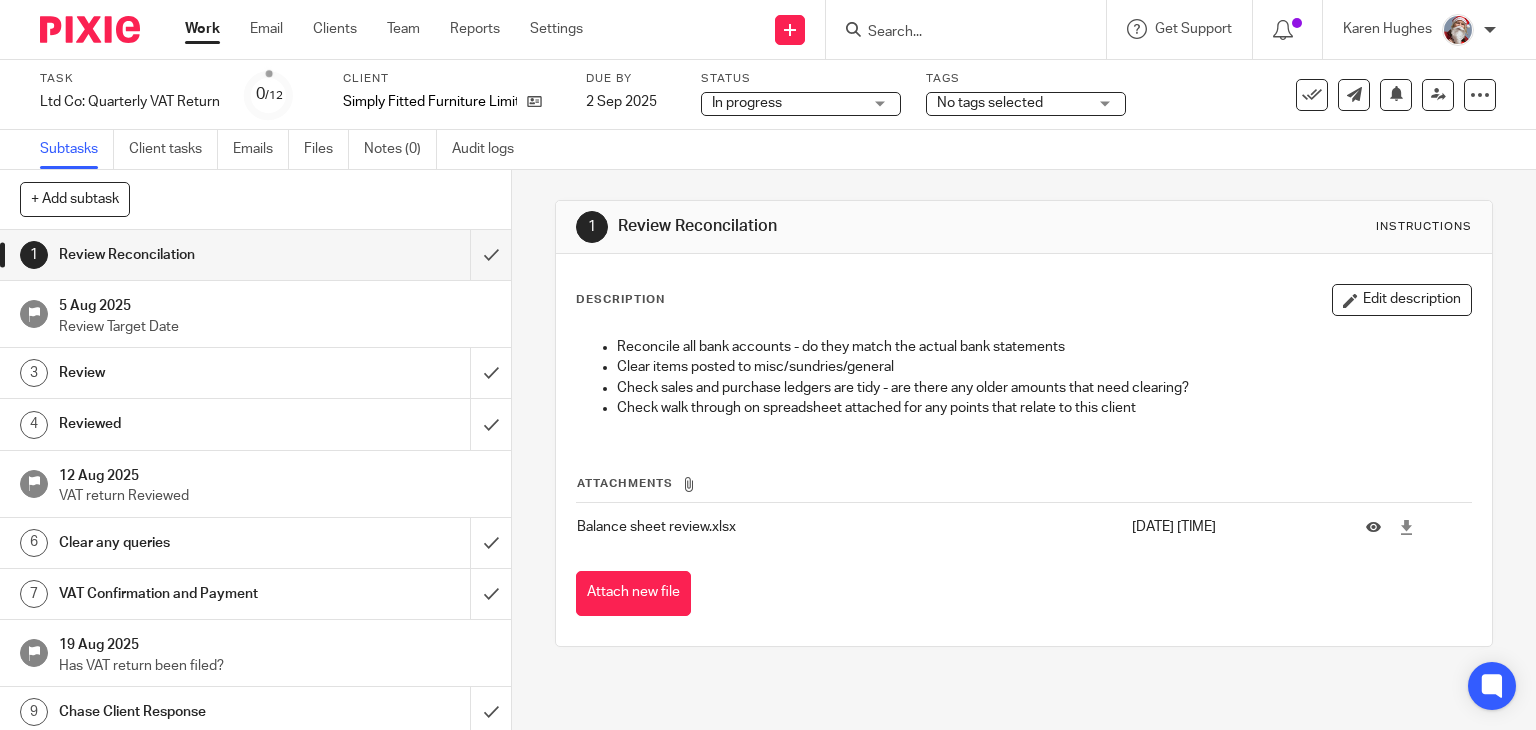 scroll, scrollTop: 0, scrollLeft: 0, axis: both 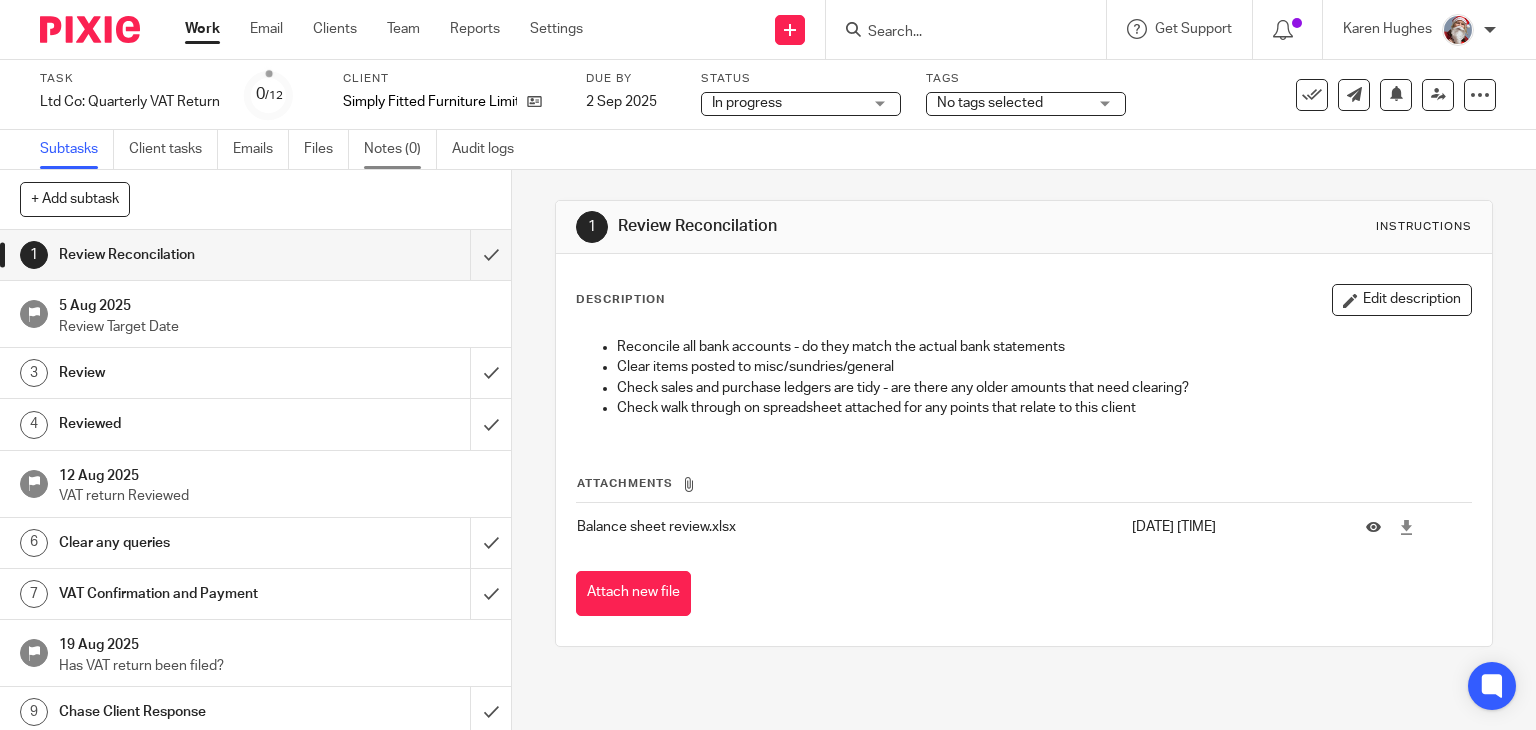 click on "Notes (0)" at bounding box center (400, 149) 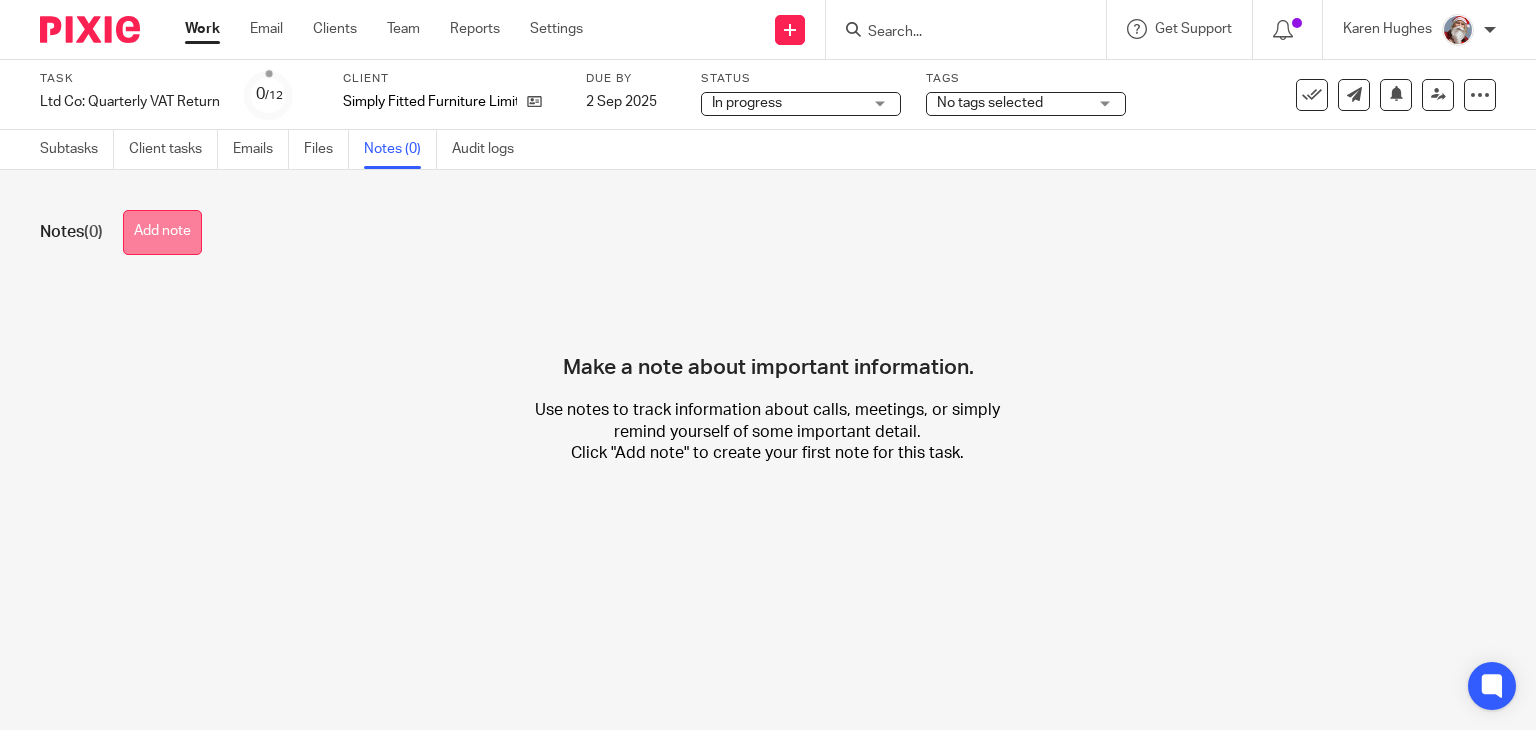 scroll, scrollTop: 0, scrollLeft: 0, axis: both 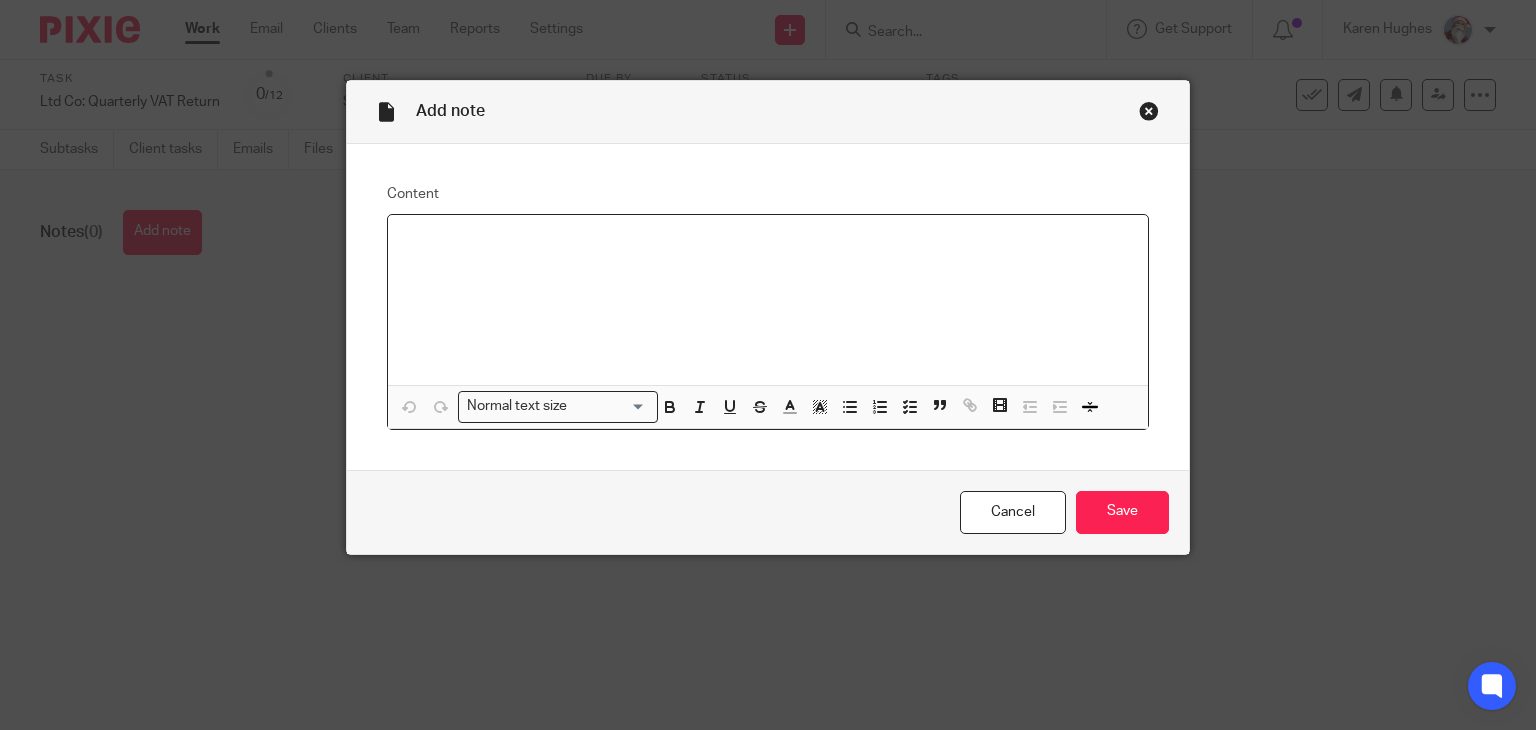 type 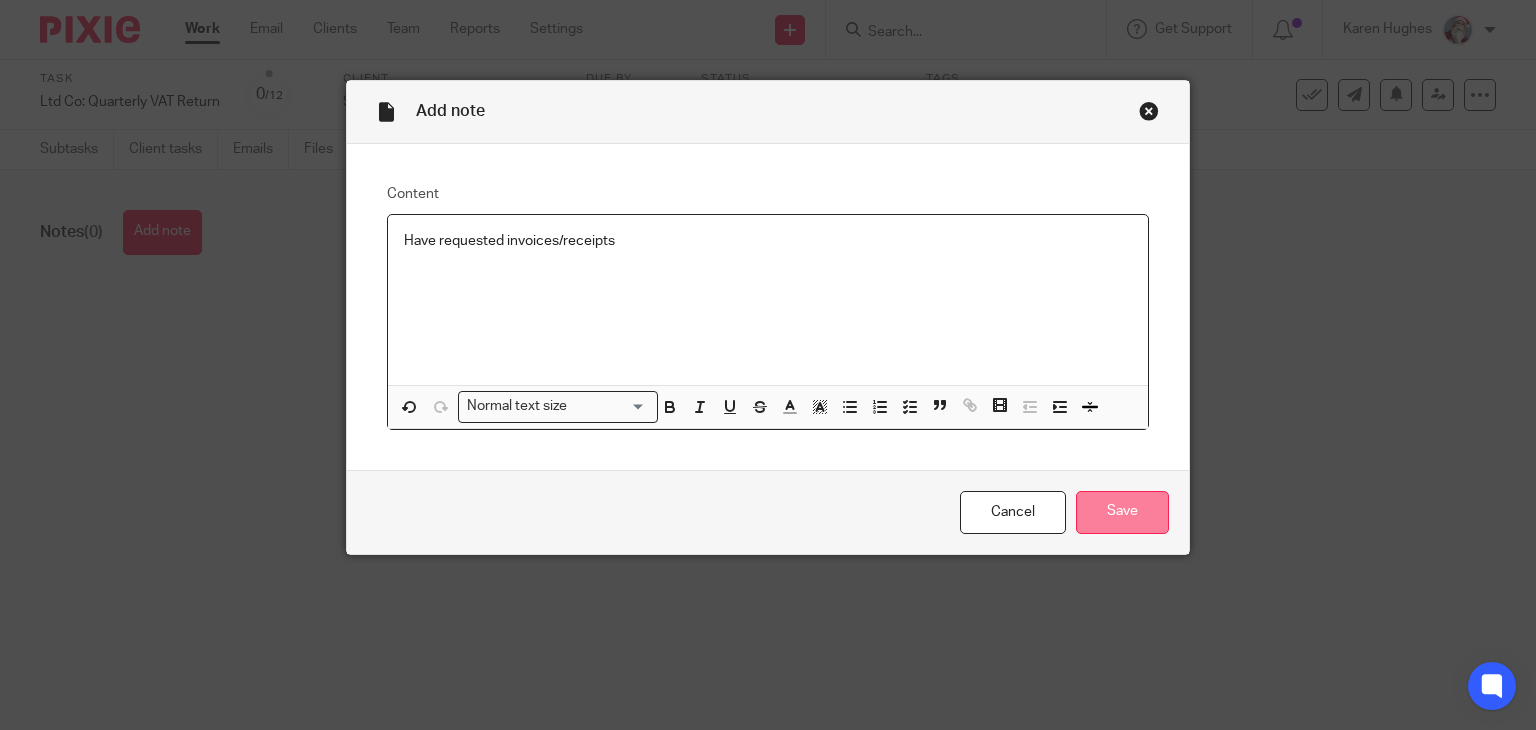 click on "Save" at bounding box center [1122, 512] 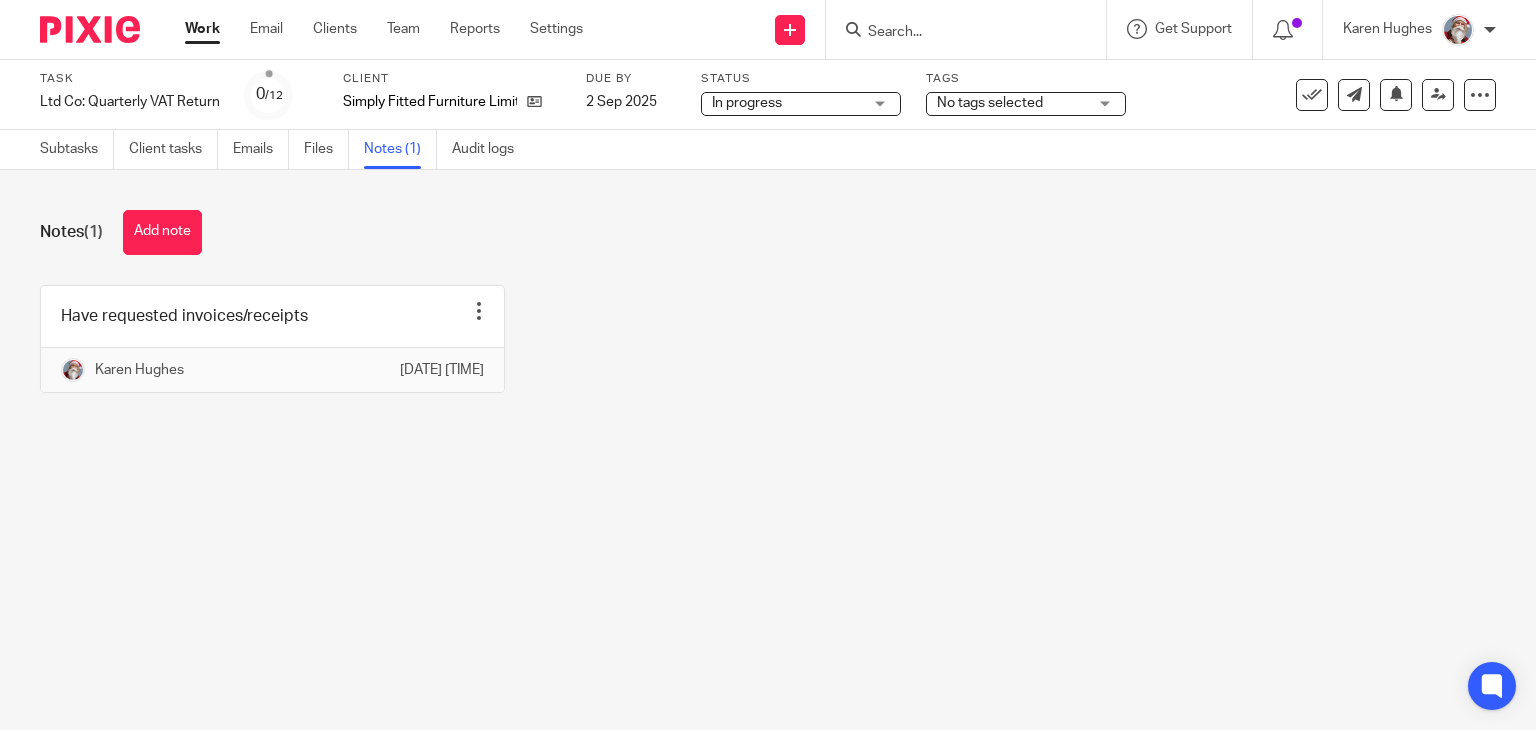 scroll, scrollTop: 0, scrollLeft: 0, axis: both 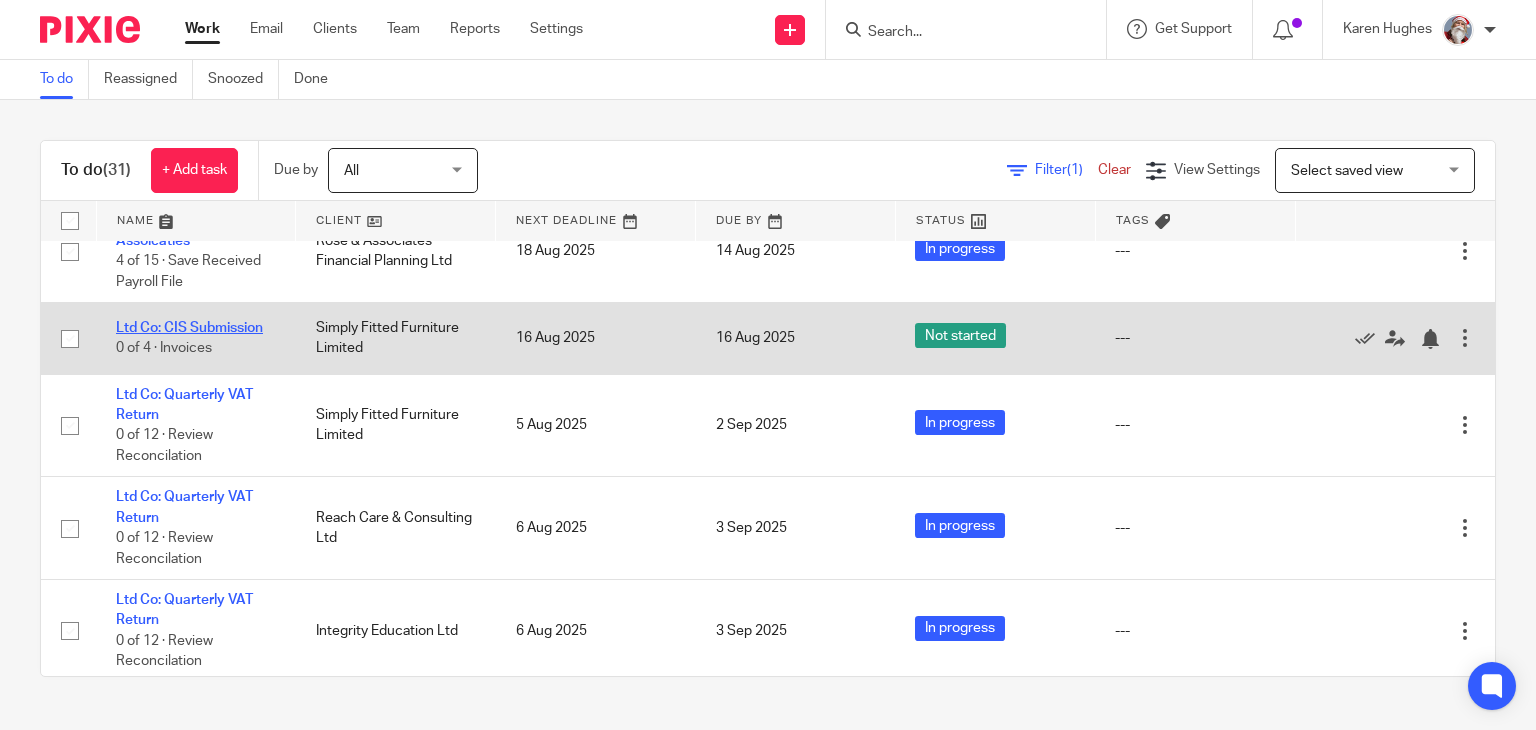 click on "Ltd Co: CIS Submission" at bounding box center [189, 328] 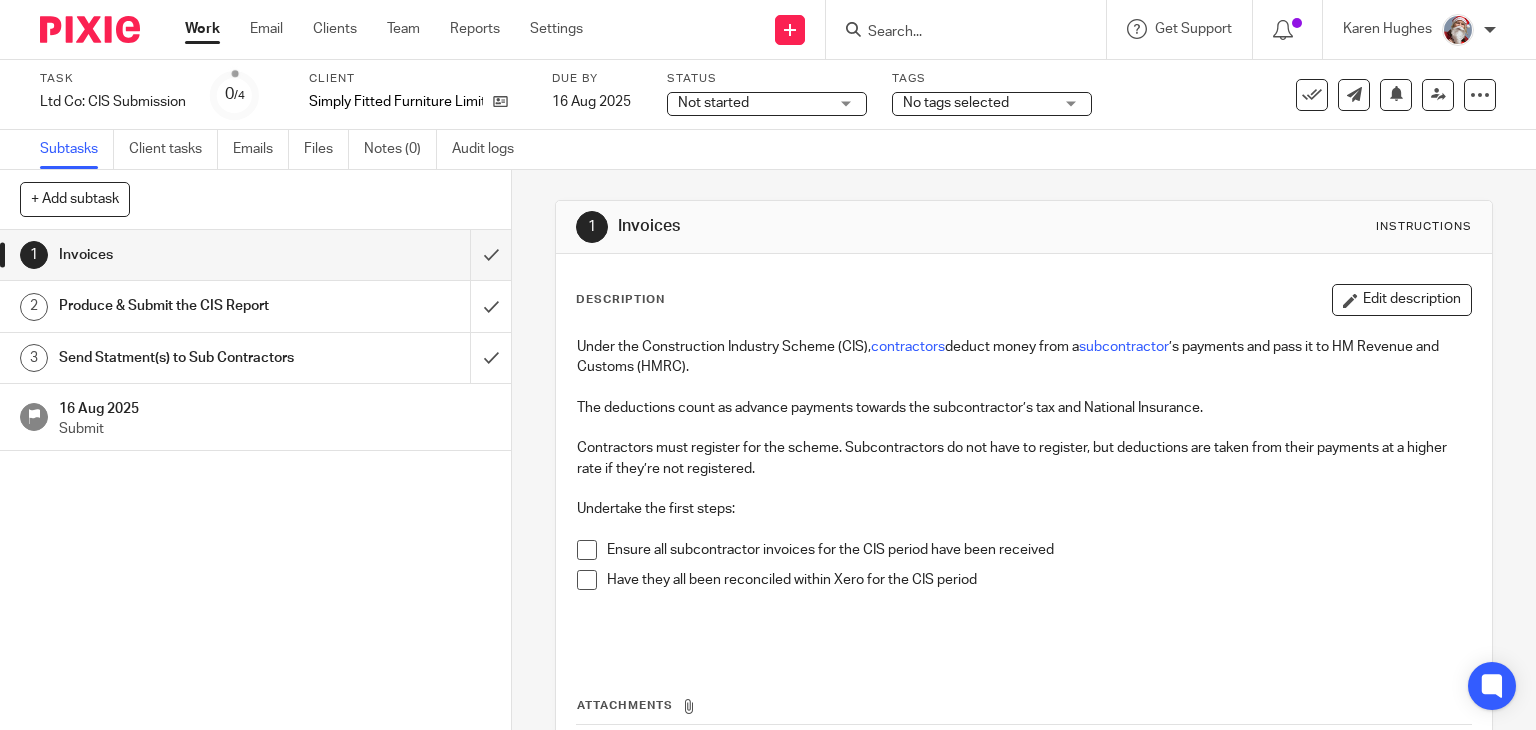 scroll, scrollTop: 0, scrollLeft: 0, axis: both 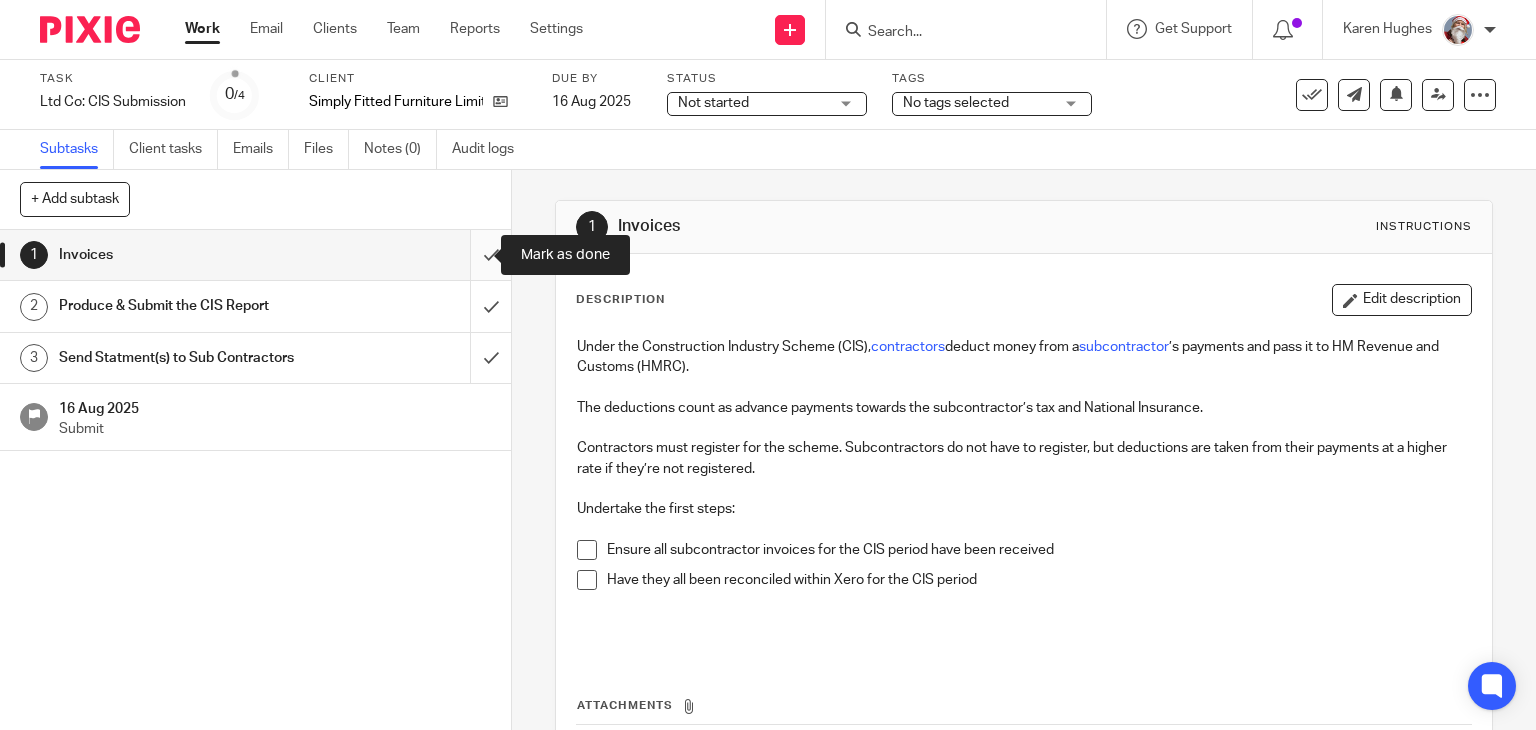 click at bounding box center (255, 255) 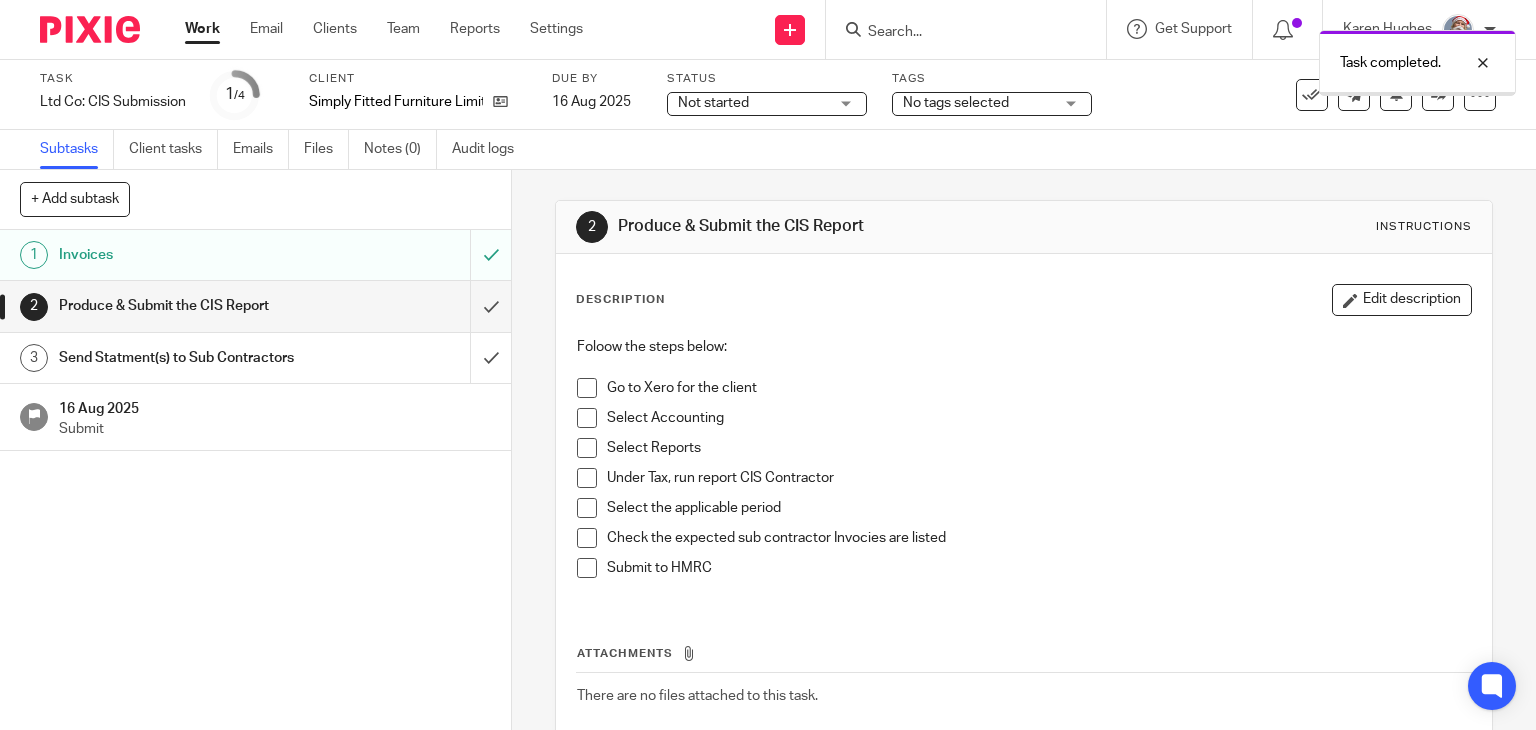 scroll, scrollTop: 0, scrollLeft: 0, axis: both 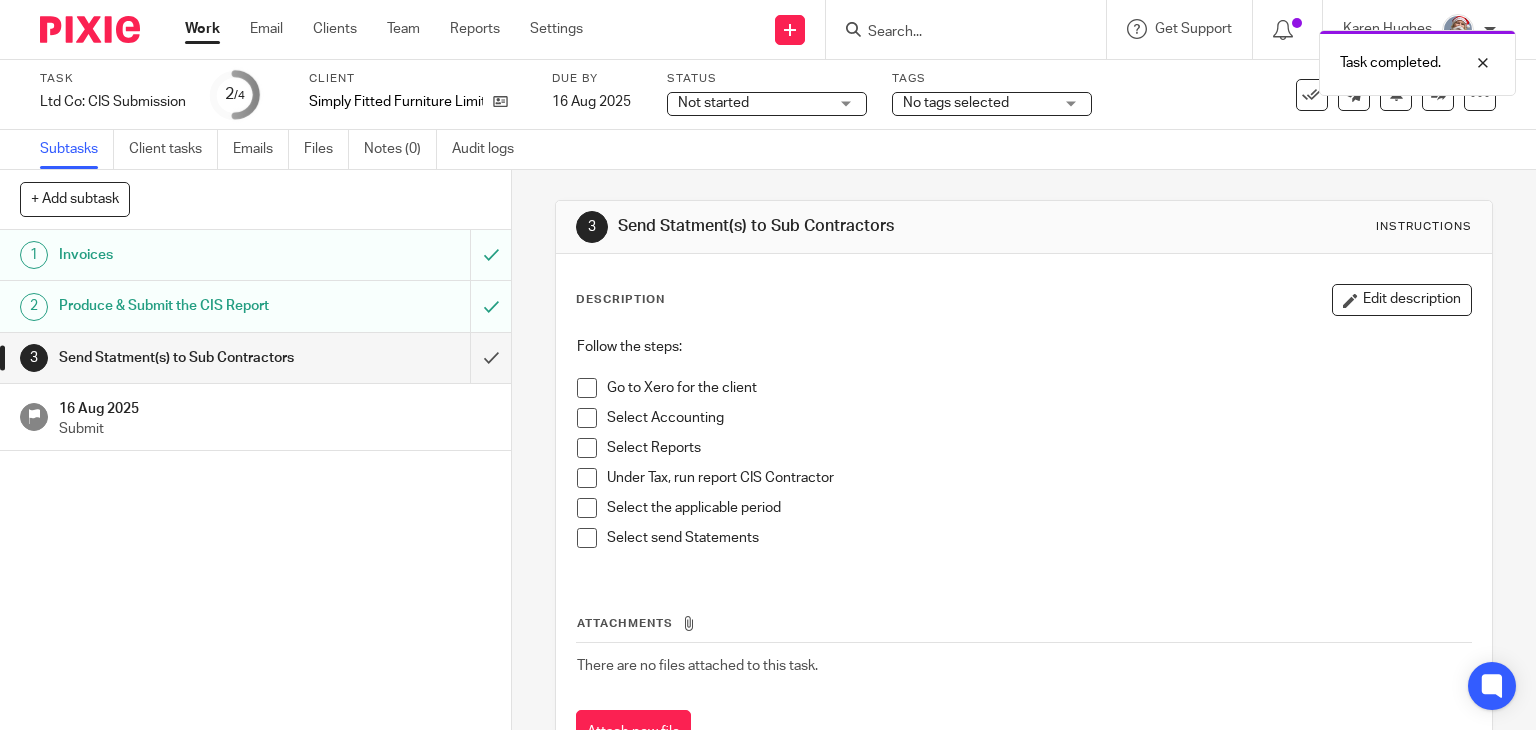 click at bounding box center [255, 358] 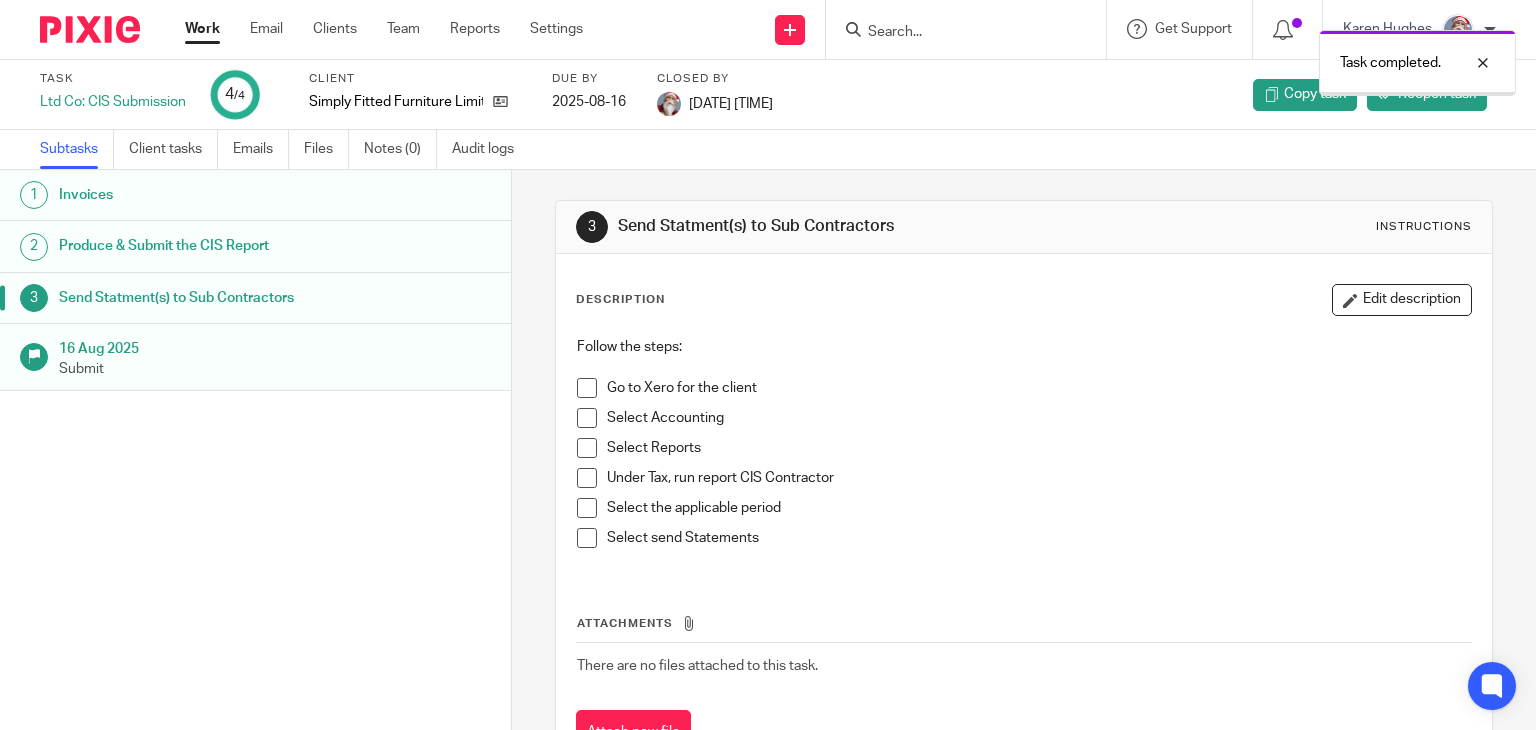 scroll, scrollTop: 0, scrollLeft: 0, axis: both 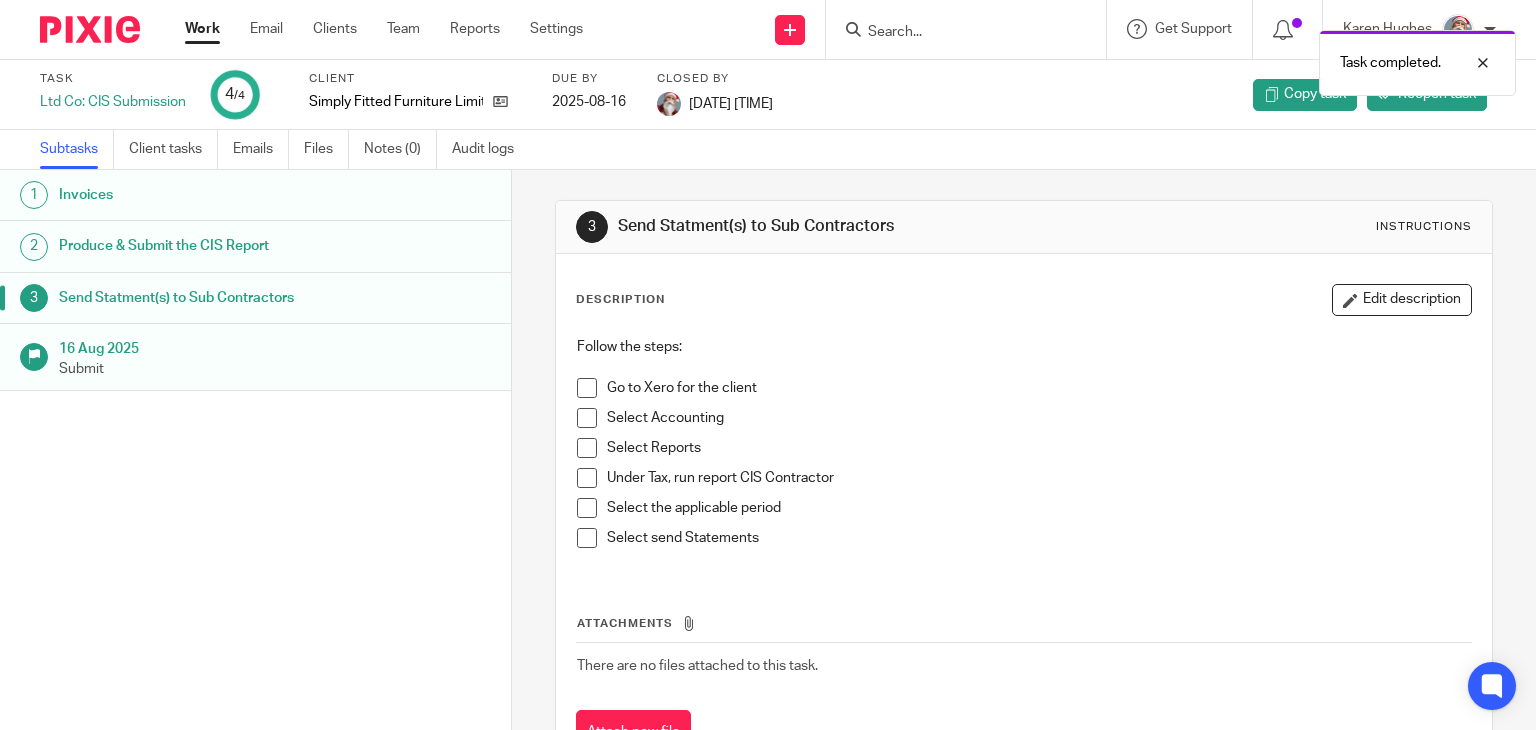 click on "Work" at bounding box center [202, 29] 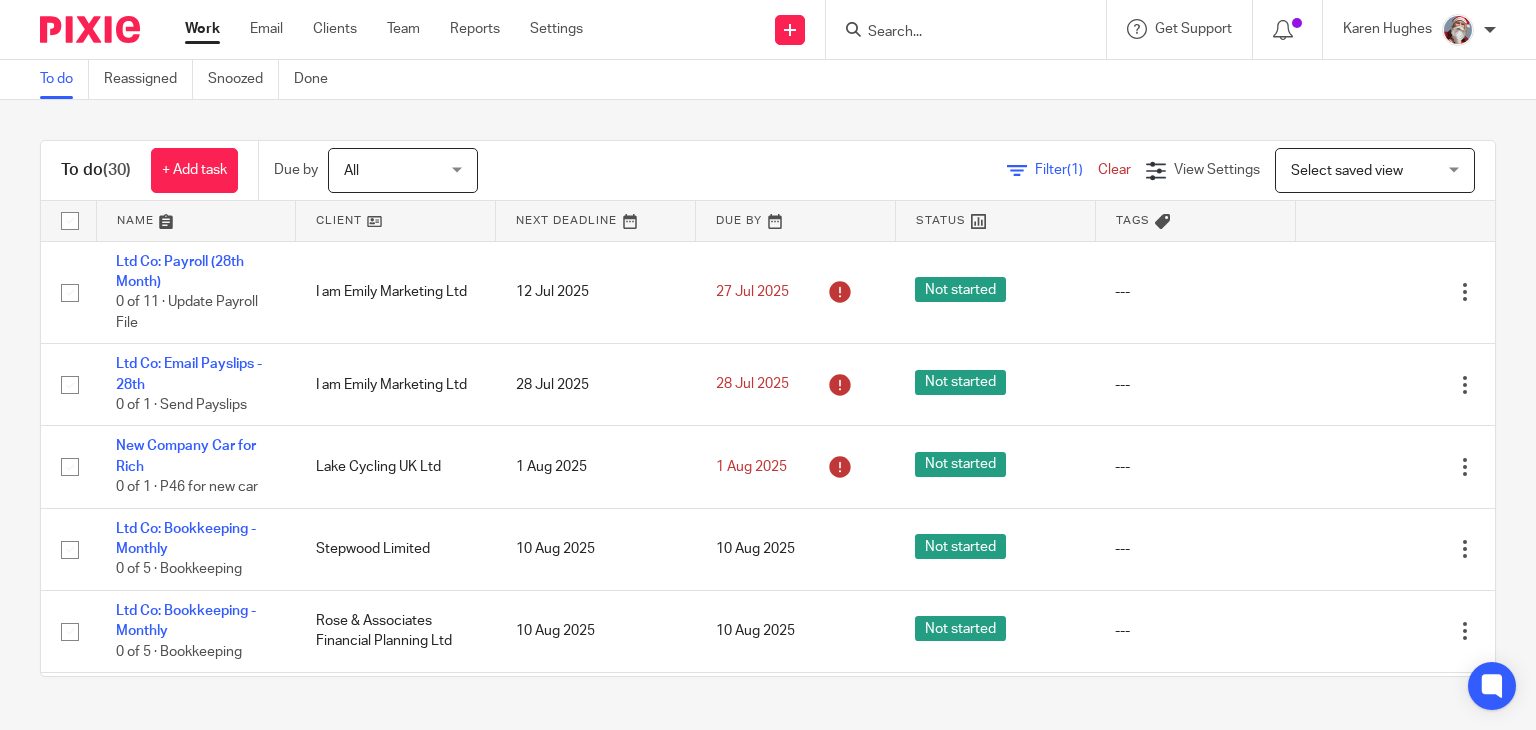 scroll, scrollTop: 0, scrollLeft: 0, axis: both 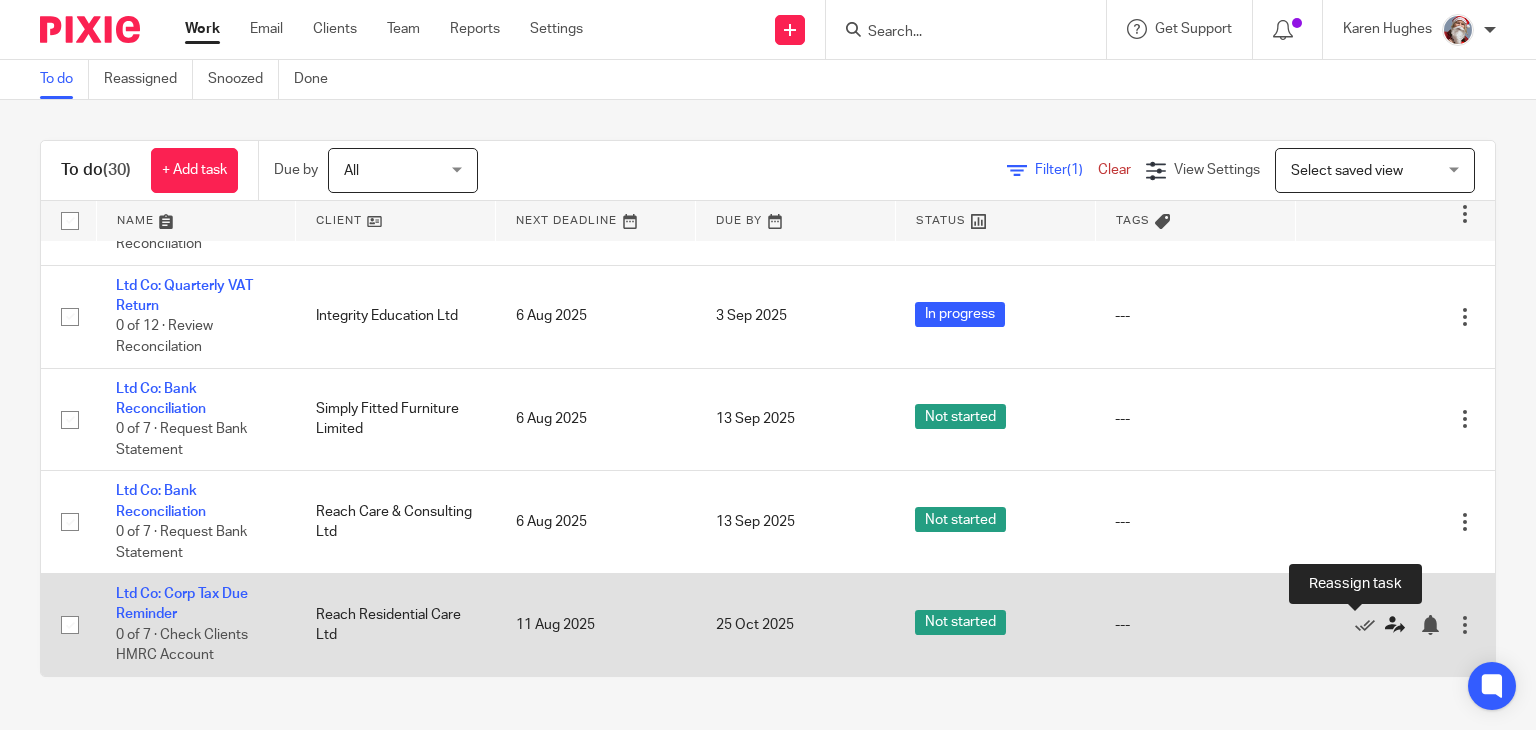 click at bounding box center (1395, 625) 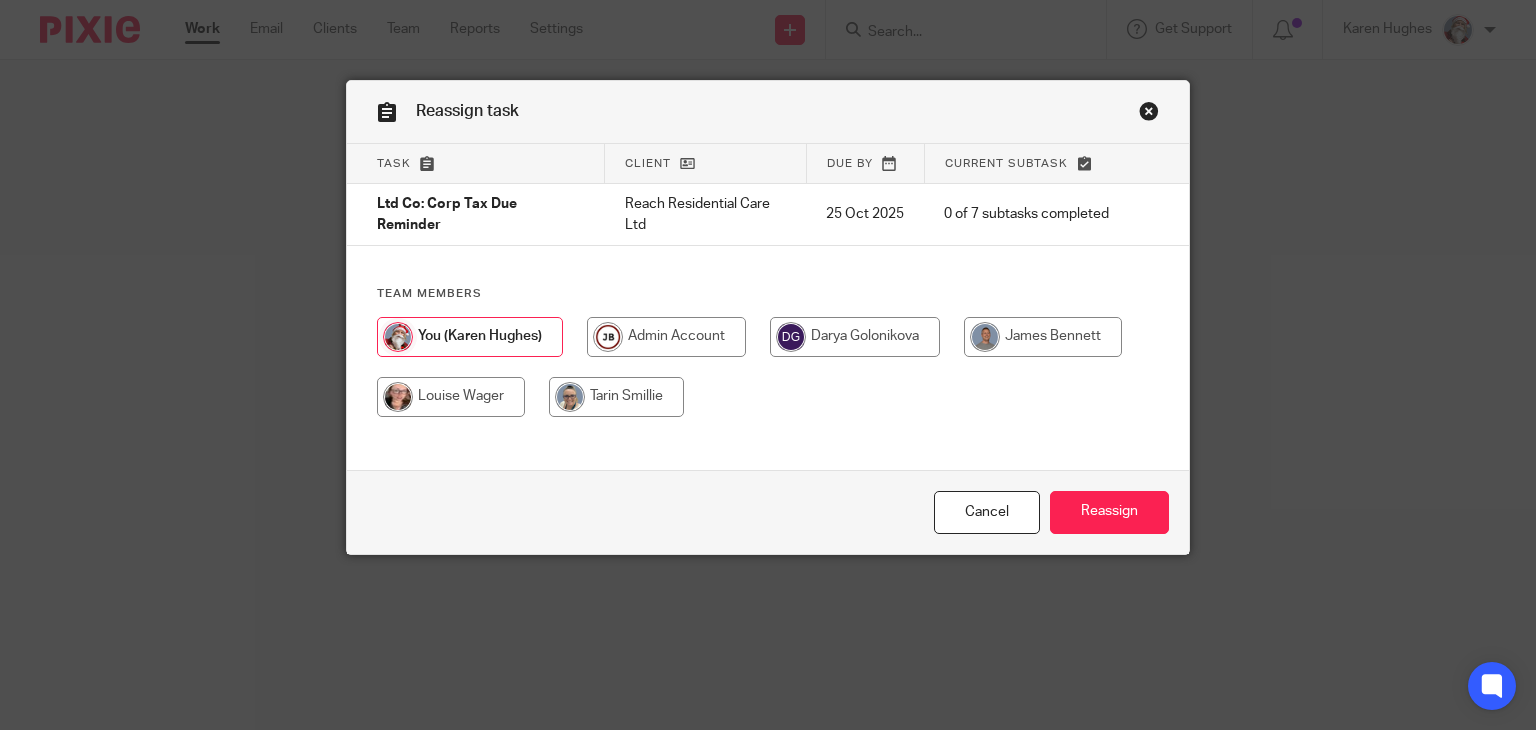 scroll, scrollTop: 0, scrollLeft: 0, axis: both 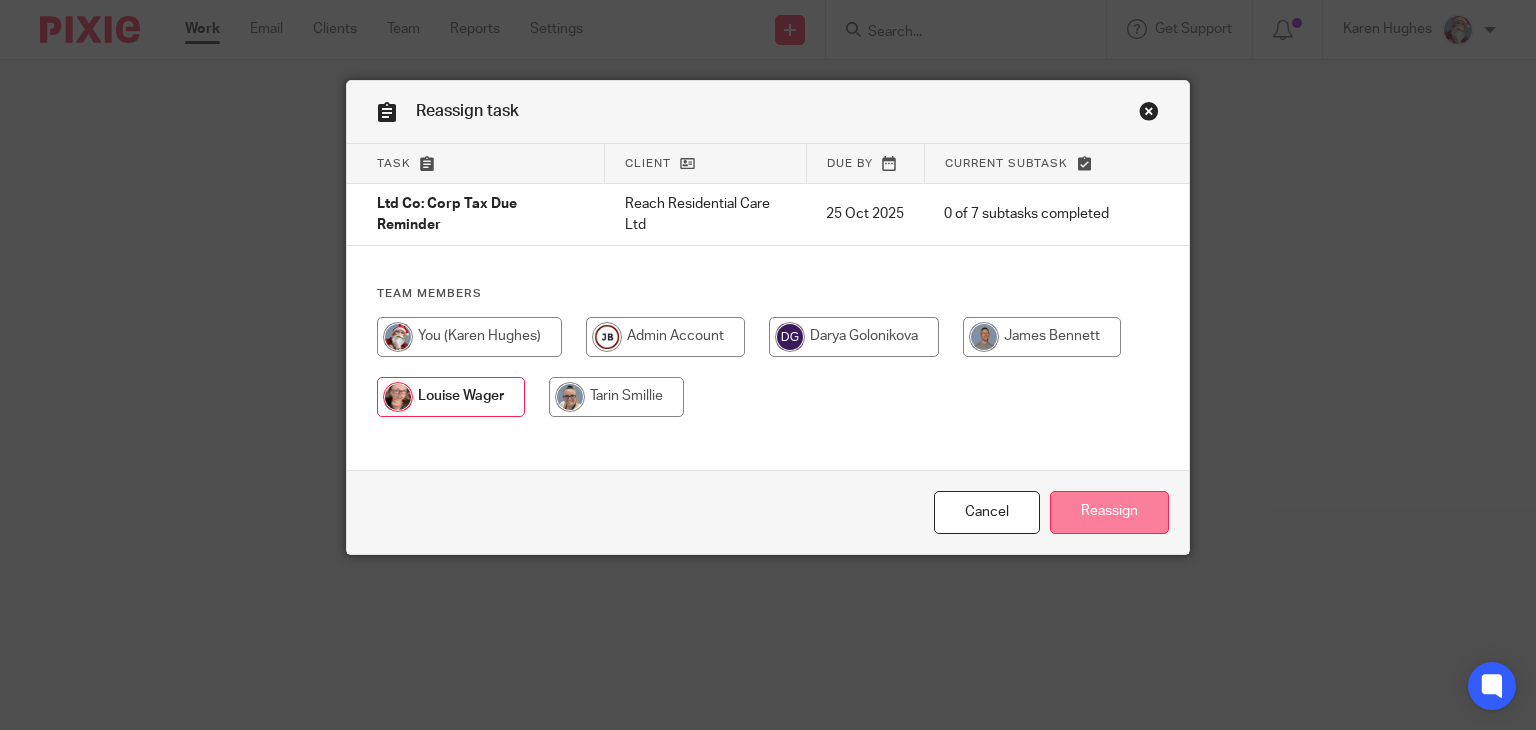 click on "Reassign" at bounding box center [1109, 512] 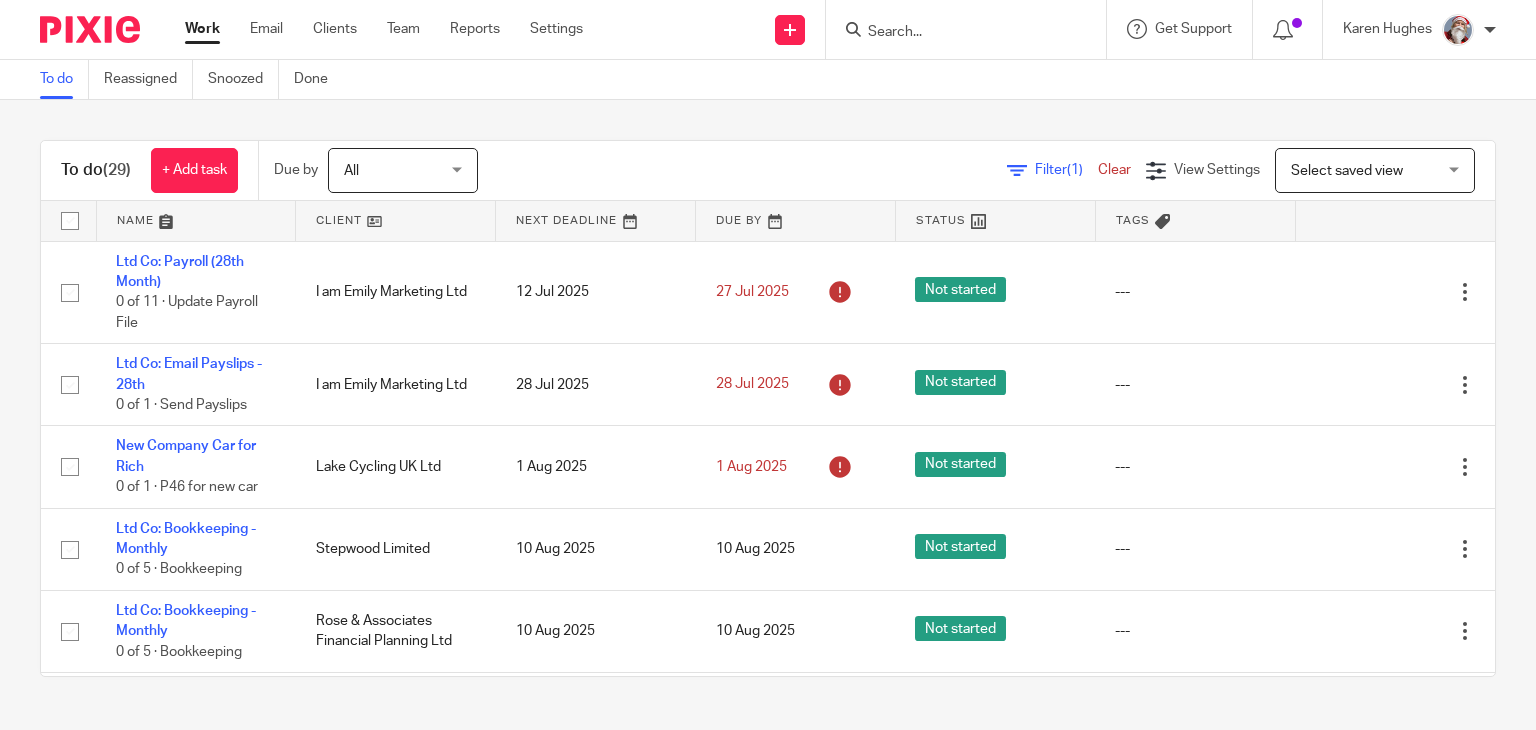 scroll, scrollTop: 0, scrollLeft: 0, axis: both 